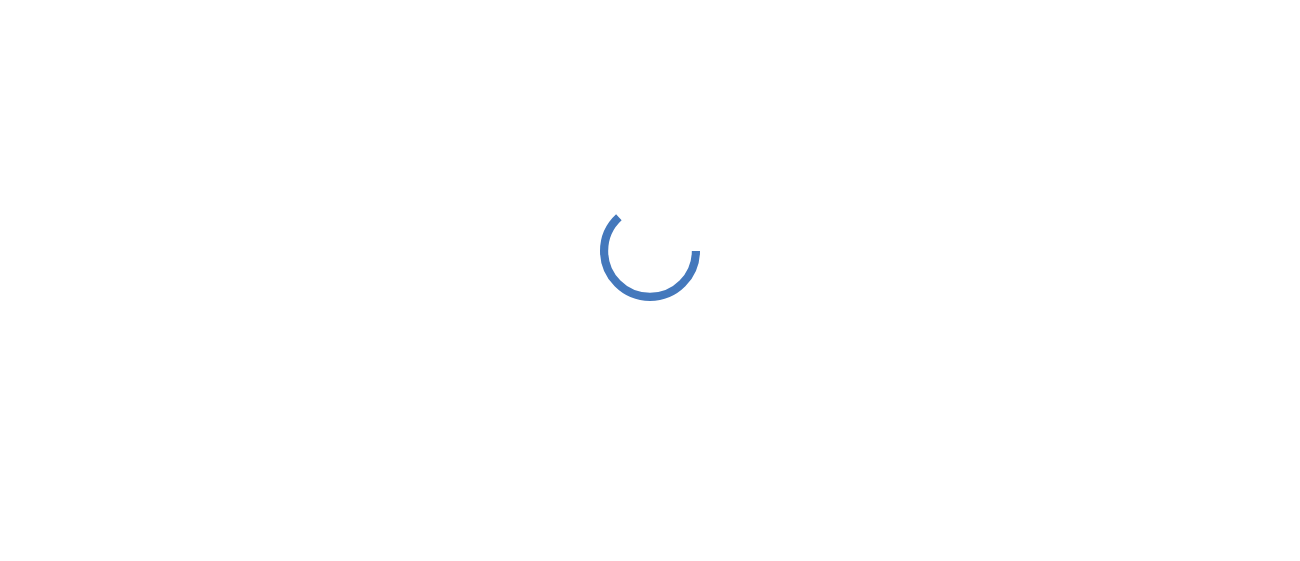 scroll, scrollTop: 0, scrollLeft: 0, axis: both 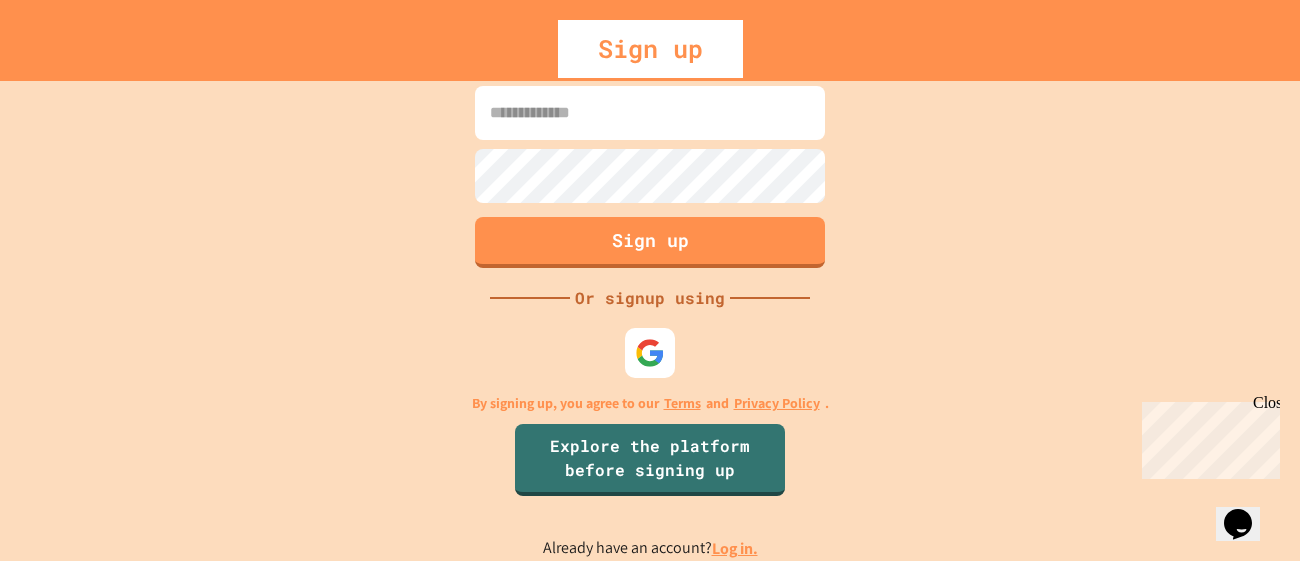 click at bounding box center [650, 113] 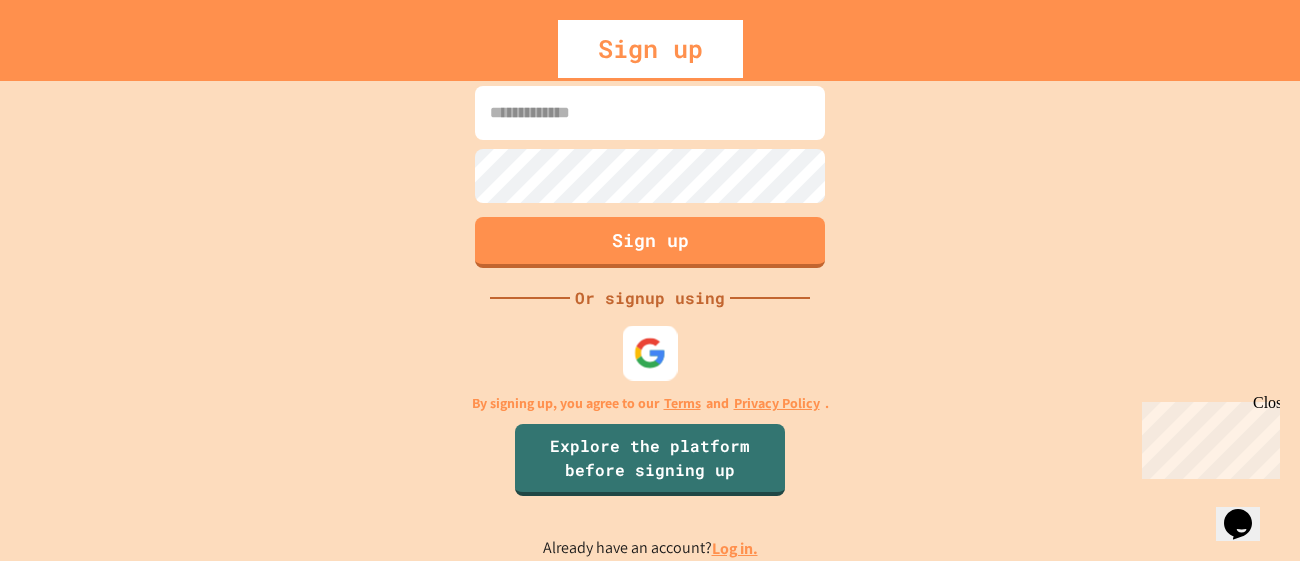 click at bounding box center [650, 353] 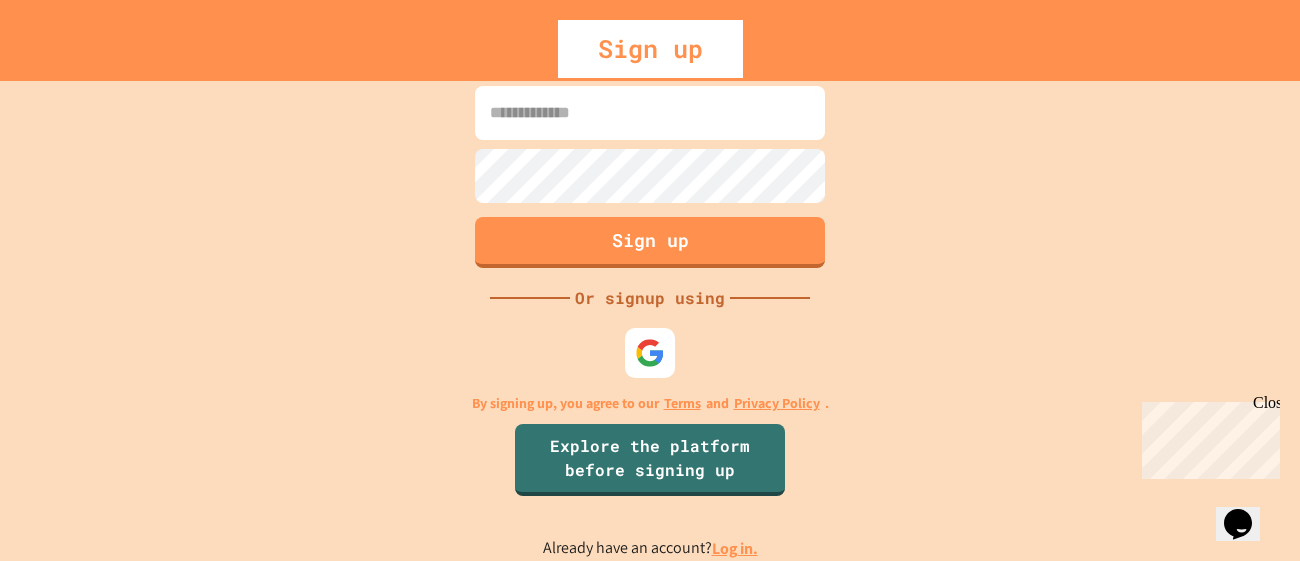 scroll, scrollTop: 0, scrollLeft: 0, axis: both 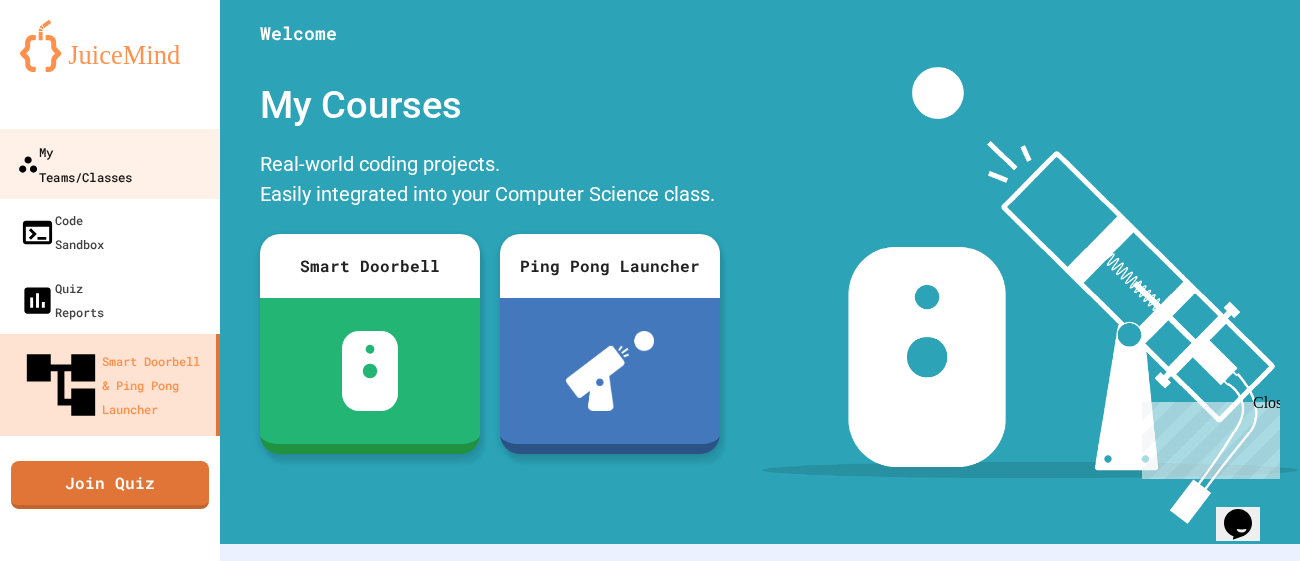 click on "My Teams/Classes" at bounding box center (74, 163) 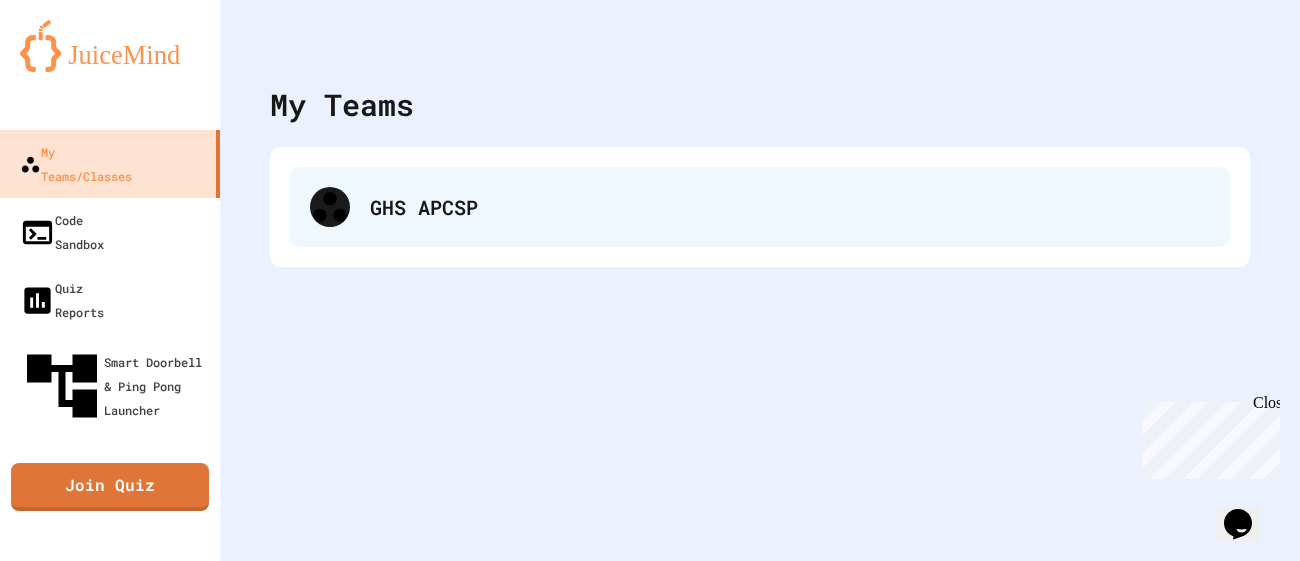 click on "GHS APCSP" at bounding box center (760, 207) 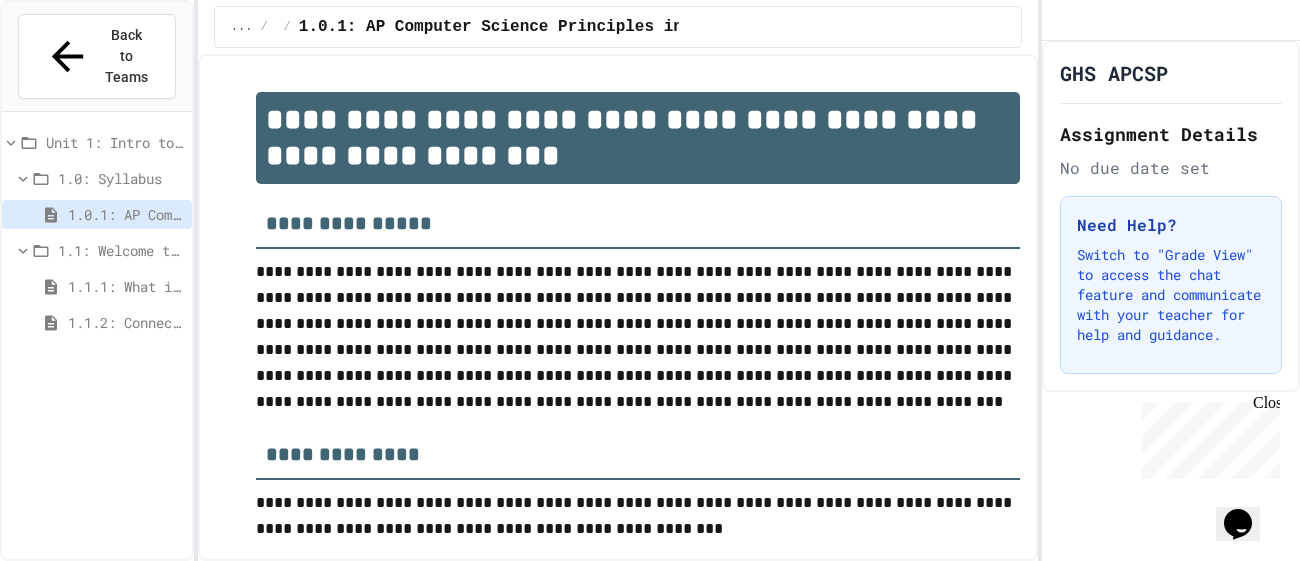 click on "1.1.2: Connect with Your World" at bounding box center (126, 322) 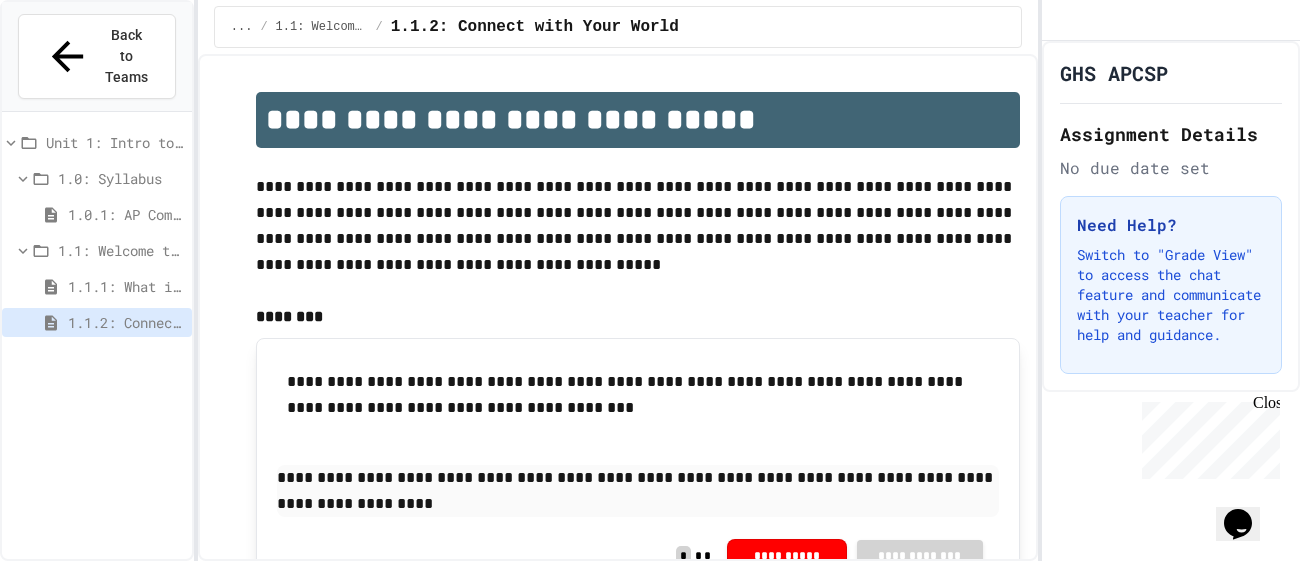 click on "1.1: Welcome to Computer Science" at bounding box center (121, 250) 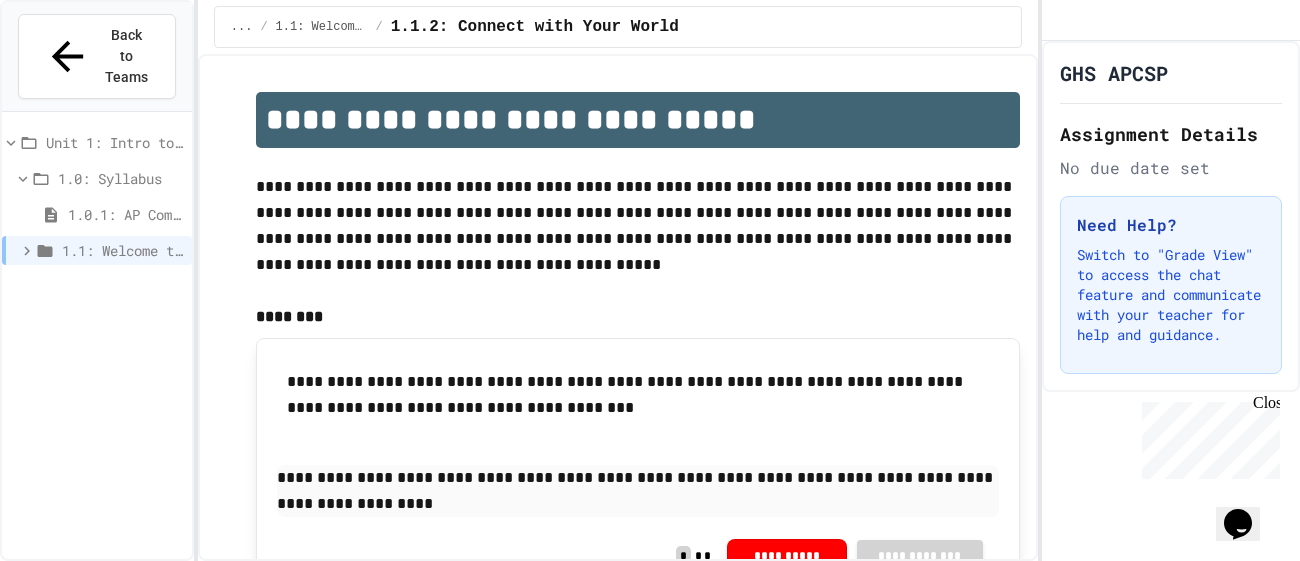 click on "1.0: Syllabus" at bounding box center [121, 178] 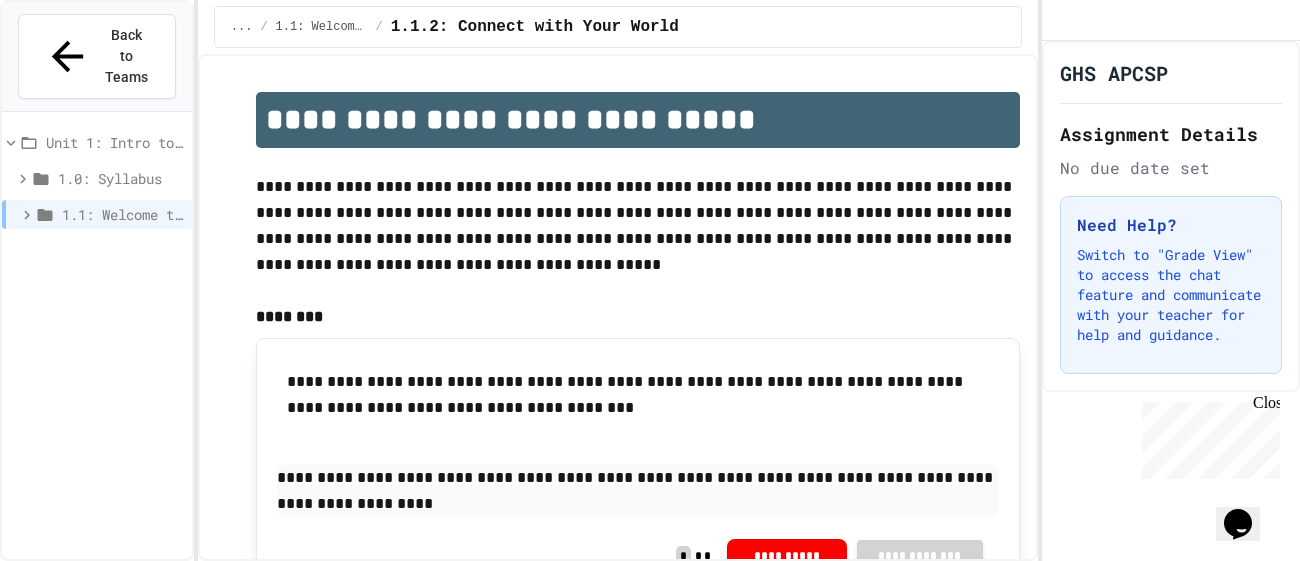 click on "Unit 1: Intro to Computer Science" at bounding box center [115, 142] 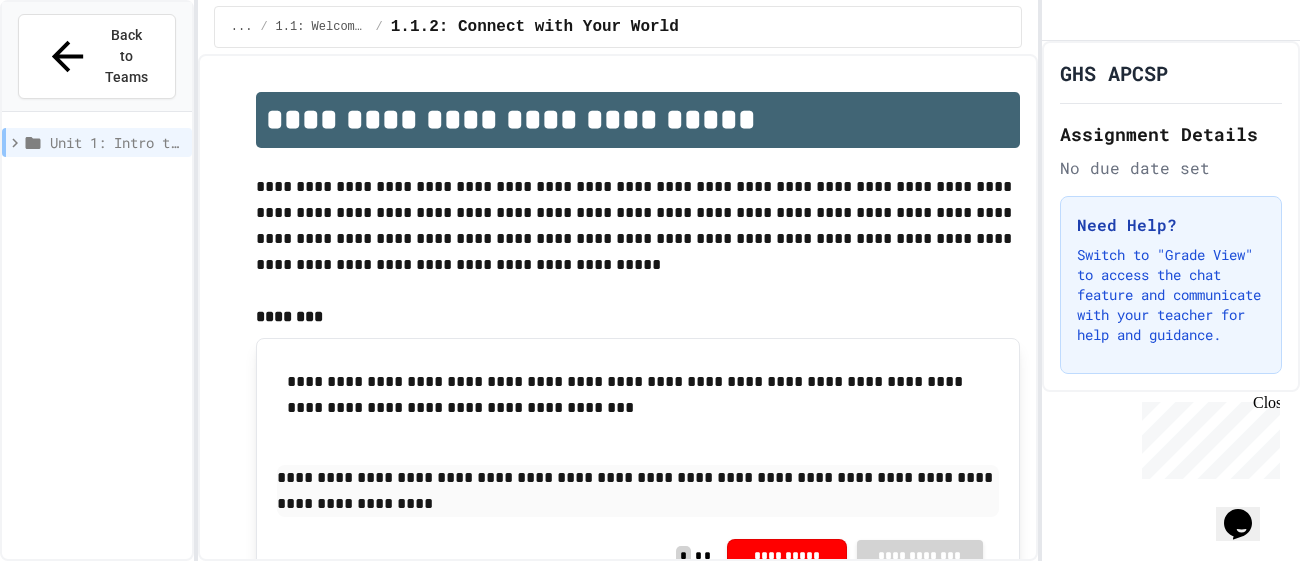click on "Unit 1: Intro to Computer Science" at bounding box center (97, 357) 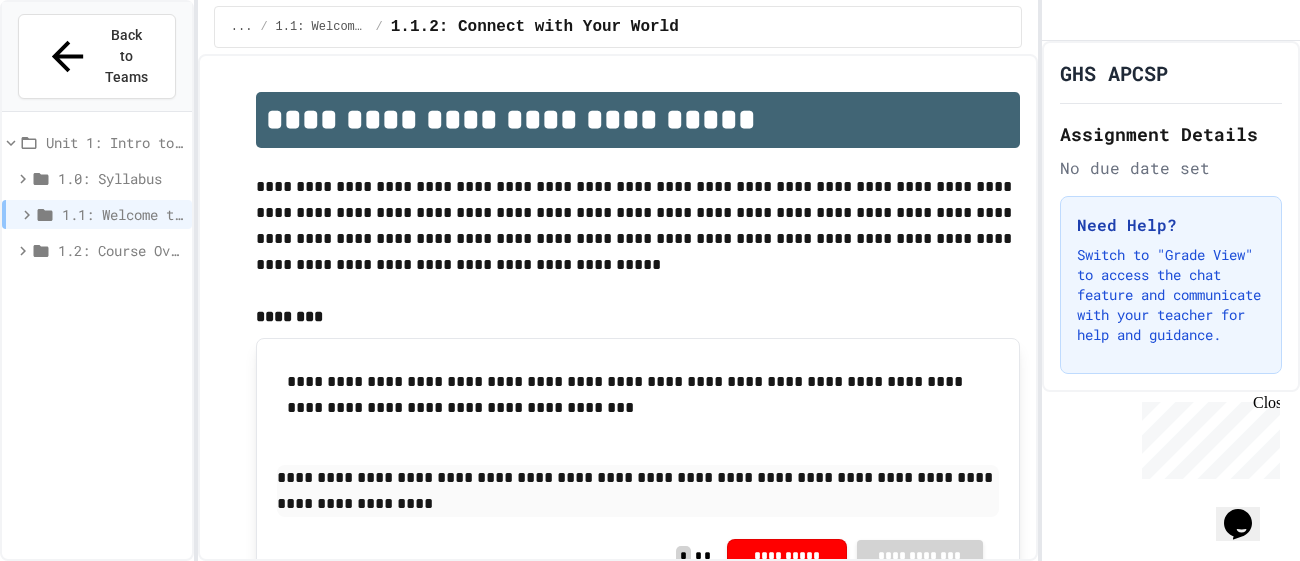 click on "1.2: Course Overview and the AP Exam" at bounding box center [121, 250] 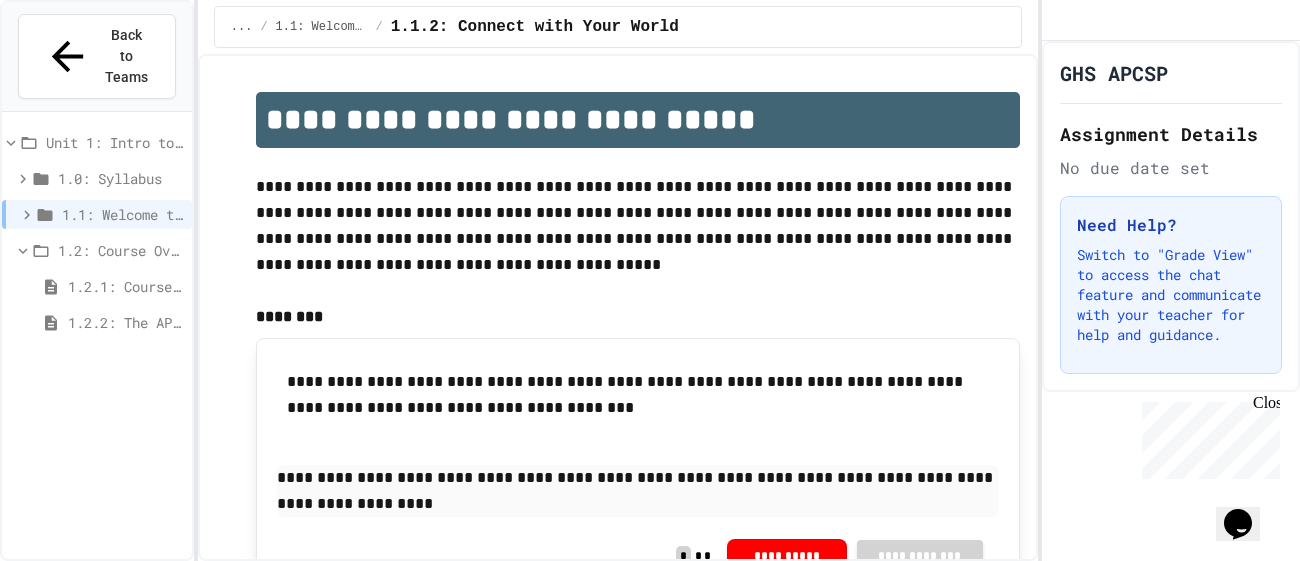 click on "1.2.1: Course Overview" at bounding box center (126, 286) 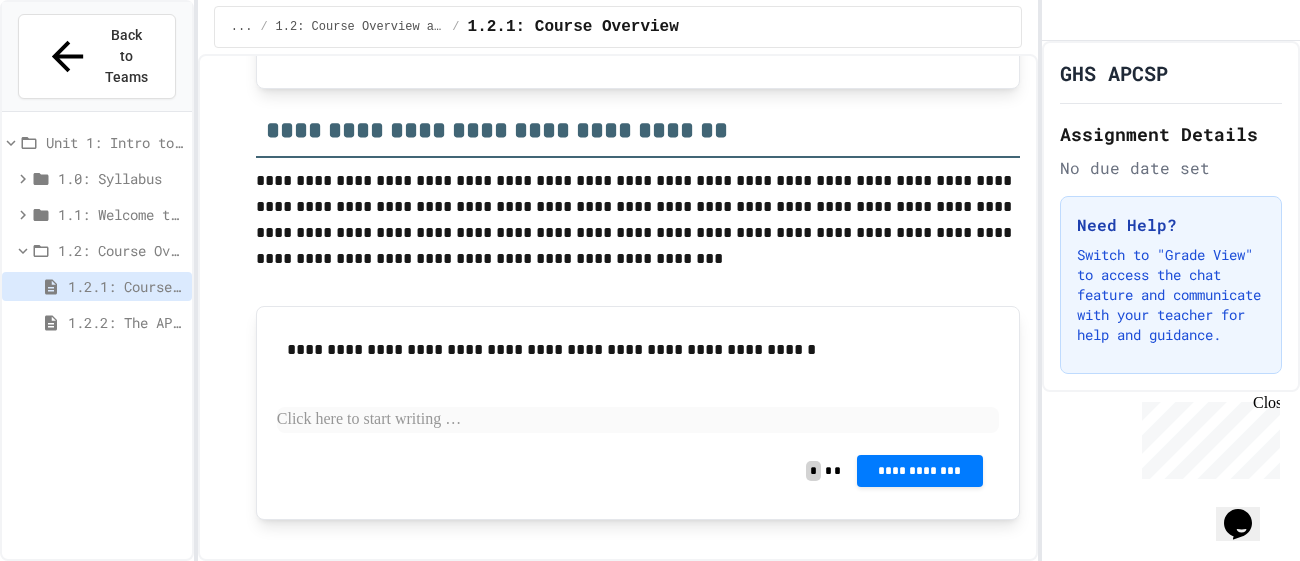 scroll, scrollTop: 903, scrollLeft: 0, axis: vertical 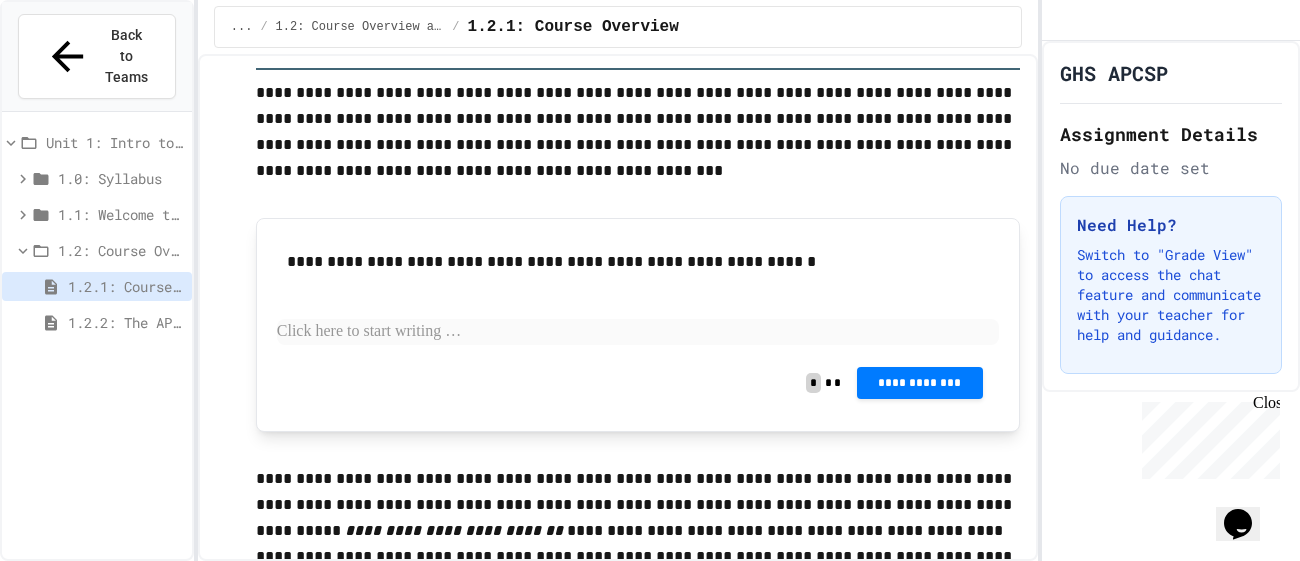 click at bounding box center (638, 332) 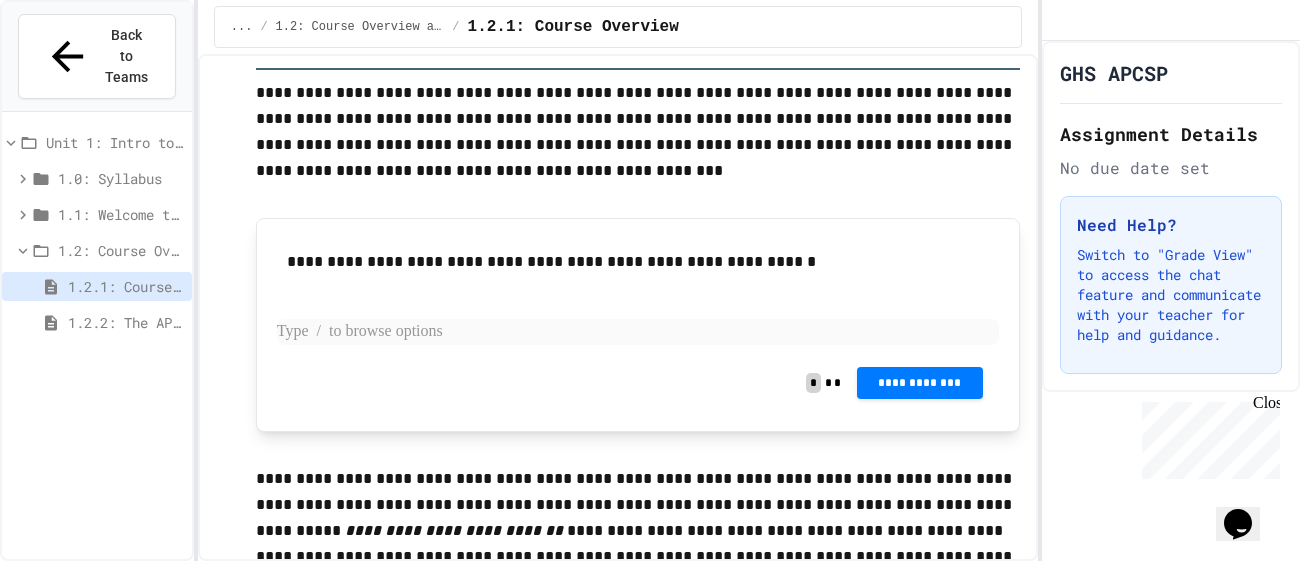 type 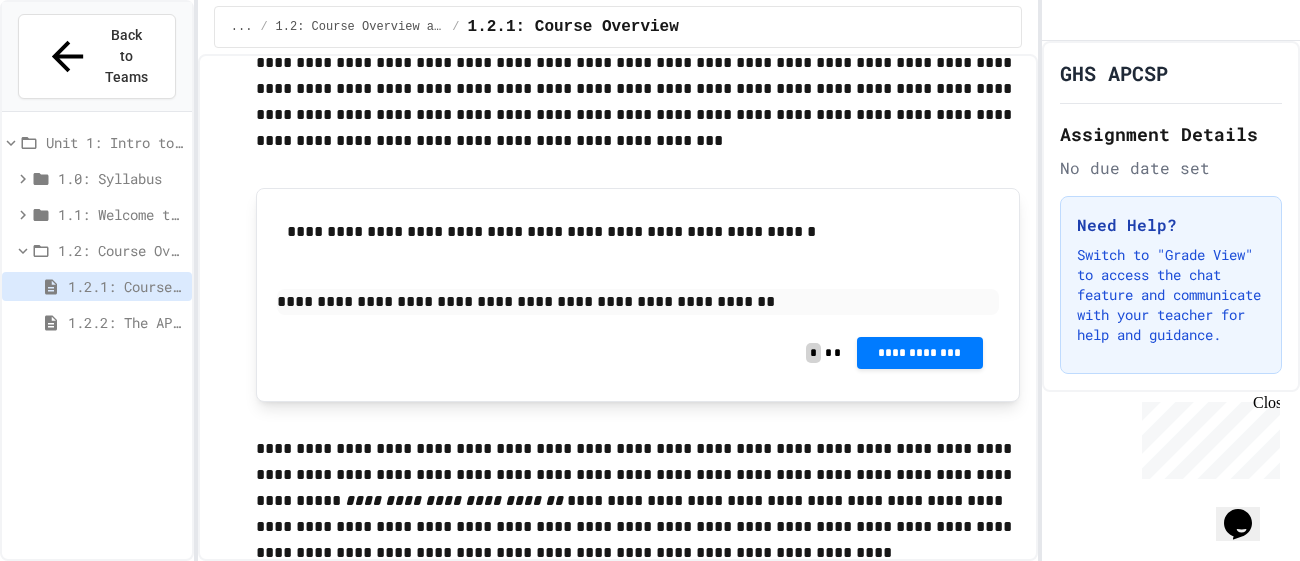 scroll, scrollTop: 934, scrollLeft: 0, axis: vertical 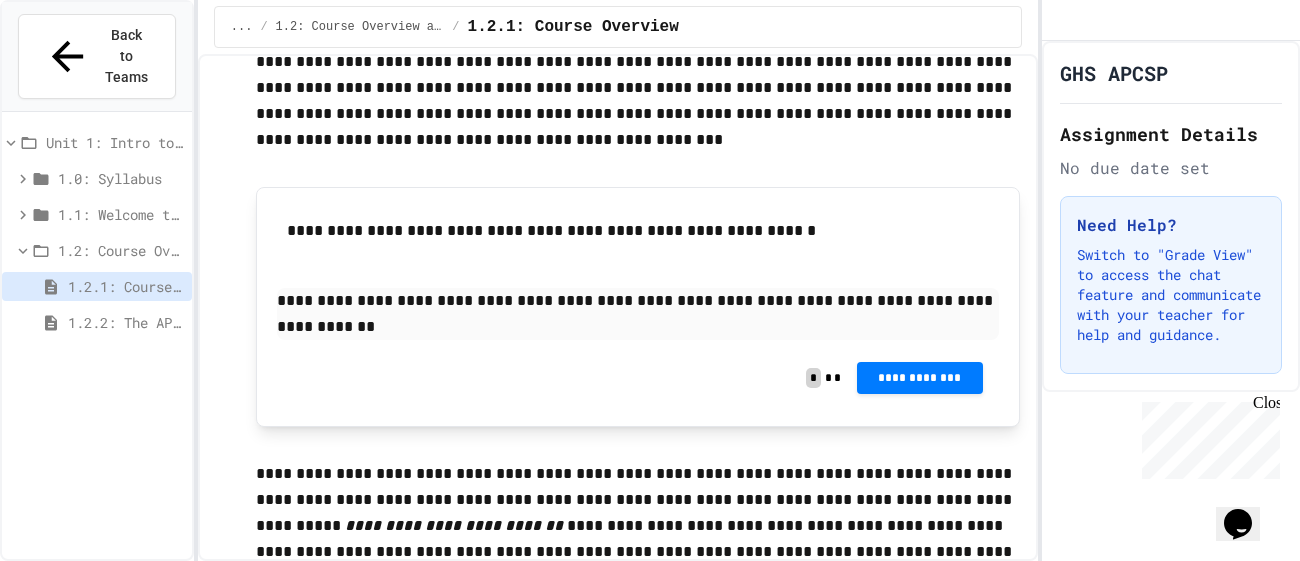 click on "**********" at bounding box center (638, 314) 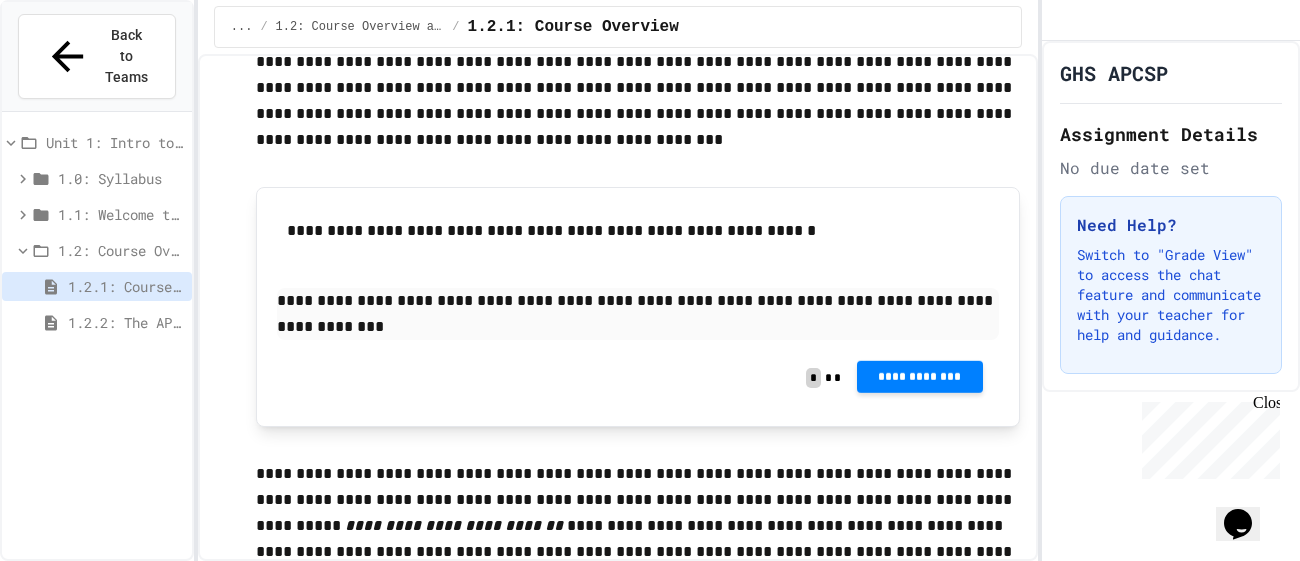 click on "**********" at bounding box center [920, 377] 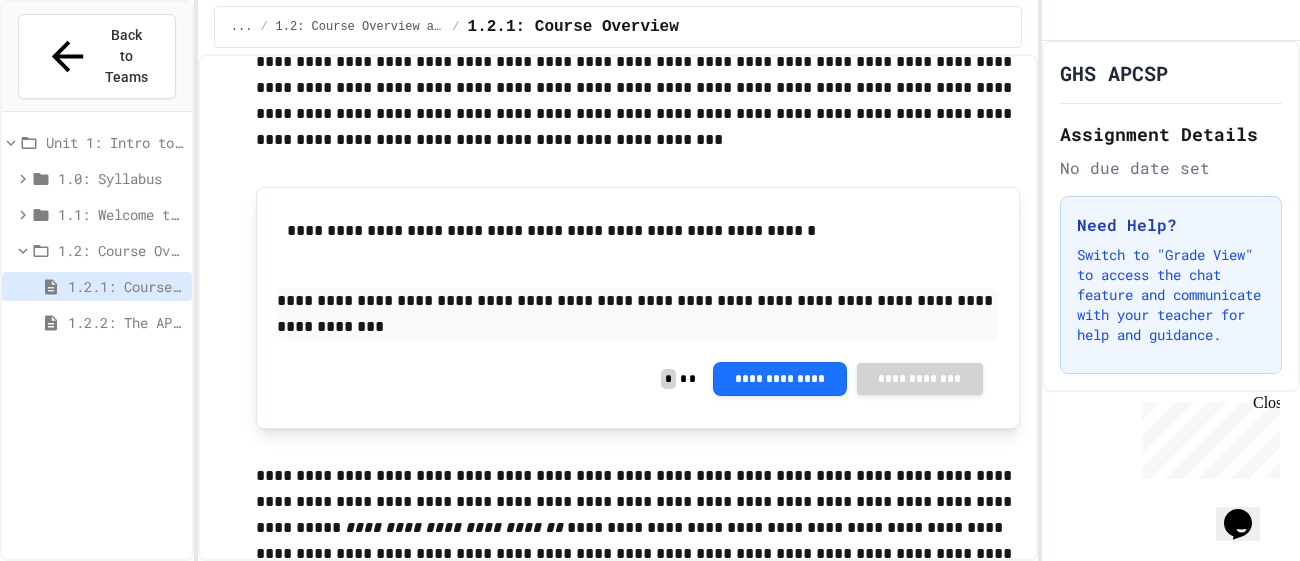 click on "Close" at bounding box center [1265, 406] 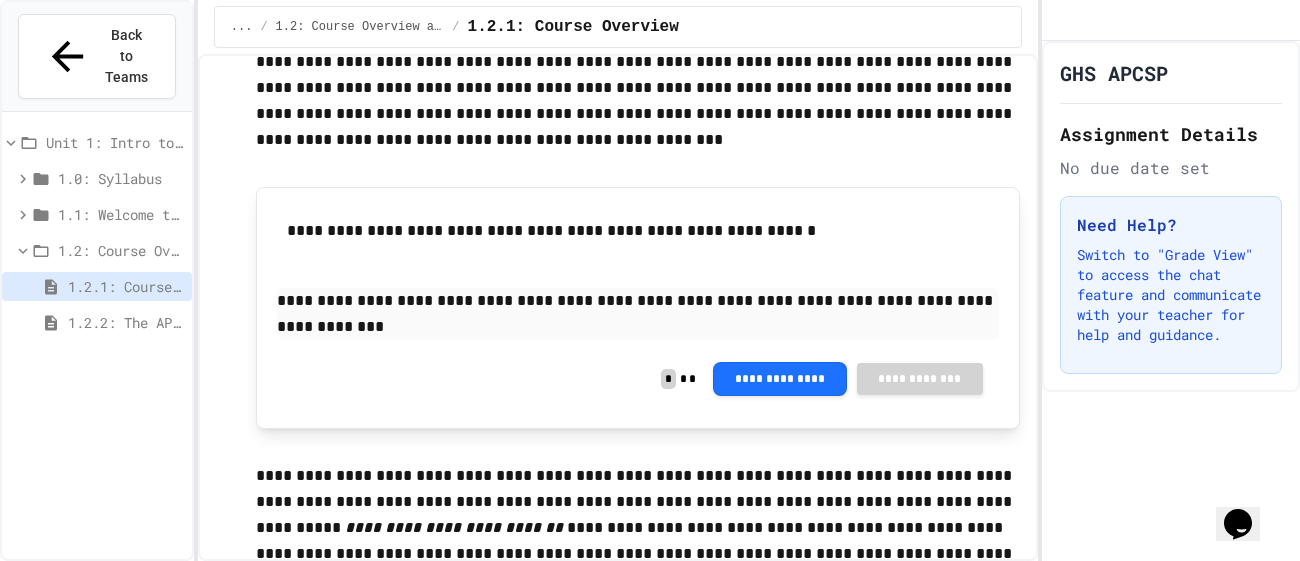 click 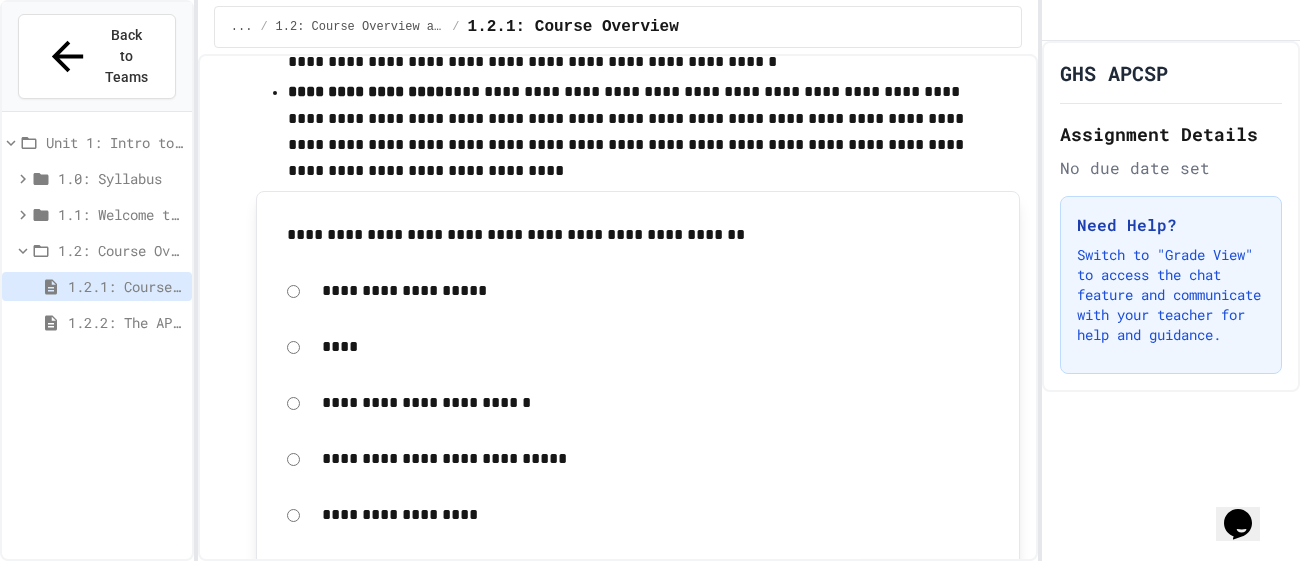 scroll, scrollTop: 2060, scrollLeft: 0, axis: vertical 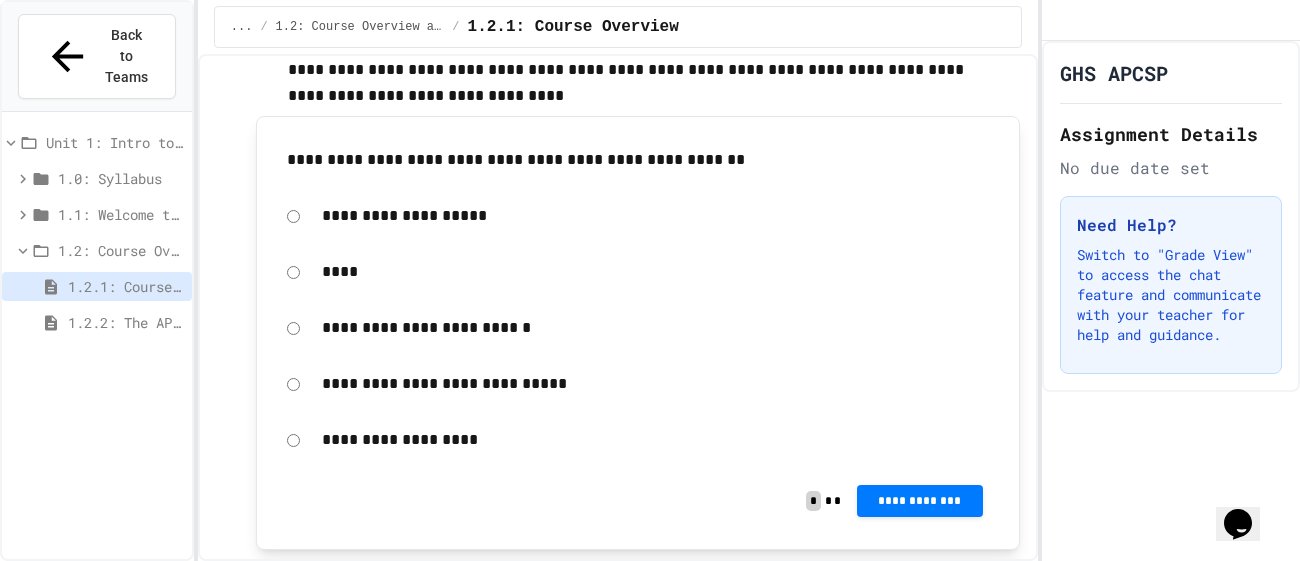 click on "****" at bounding box center [655, 272] 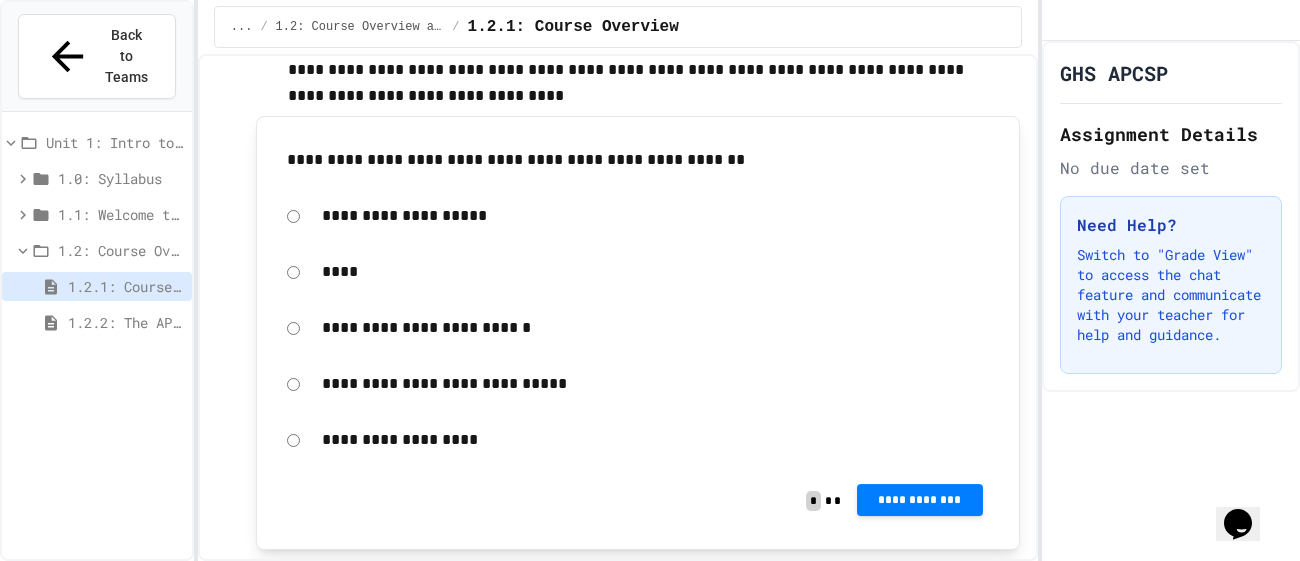 click on "**********" at bounding box center [638, 501] 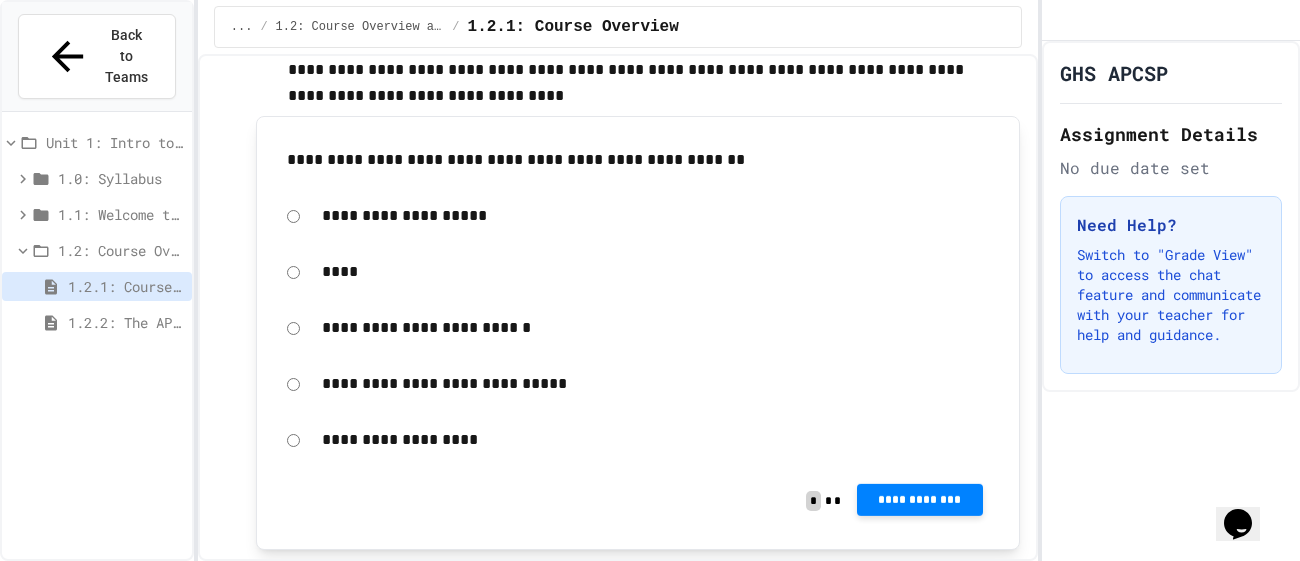 click on "**********" at bounding box center [920, 500] 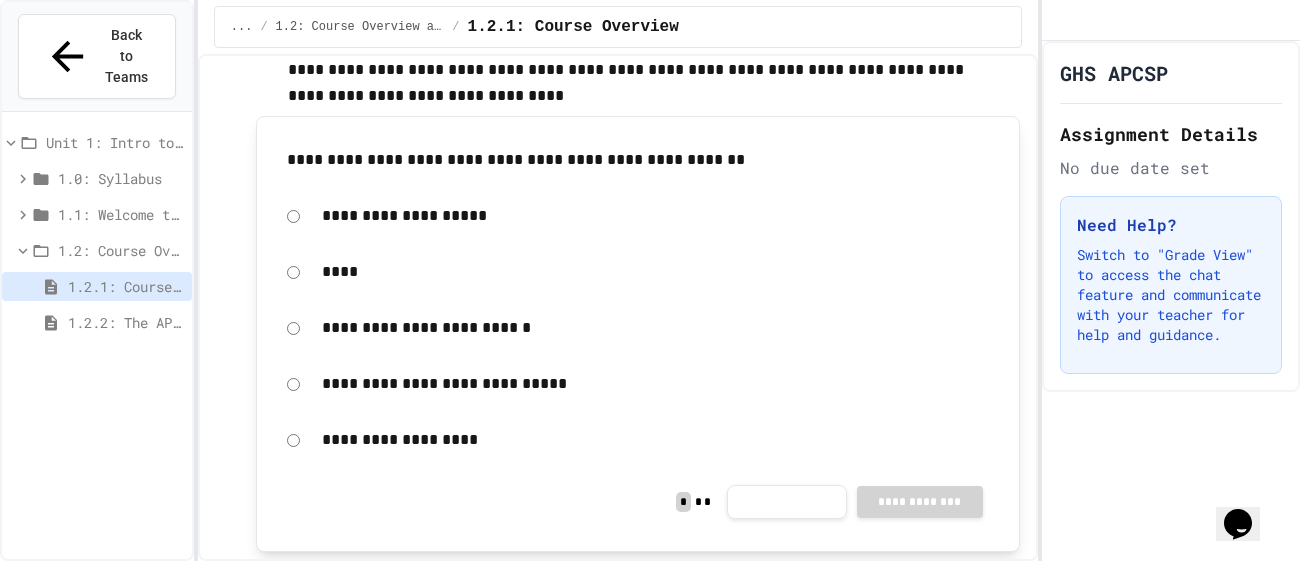 click 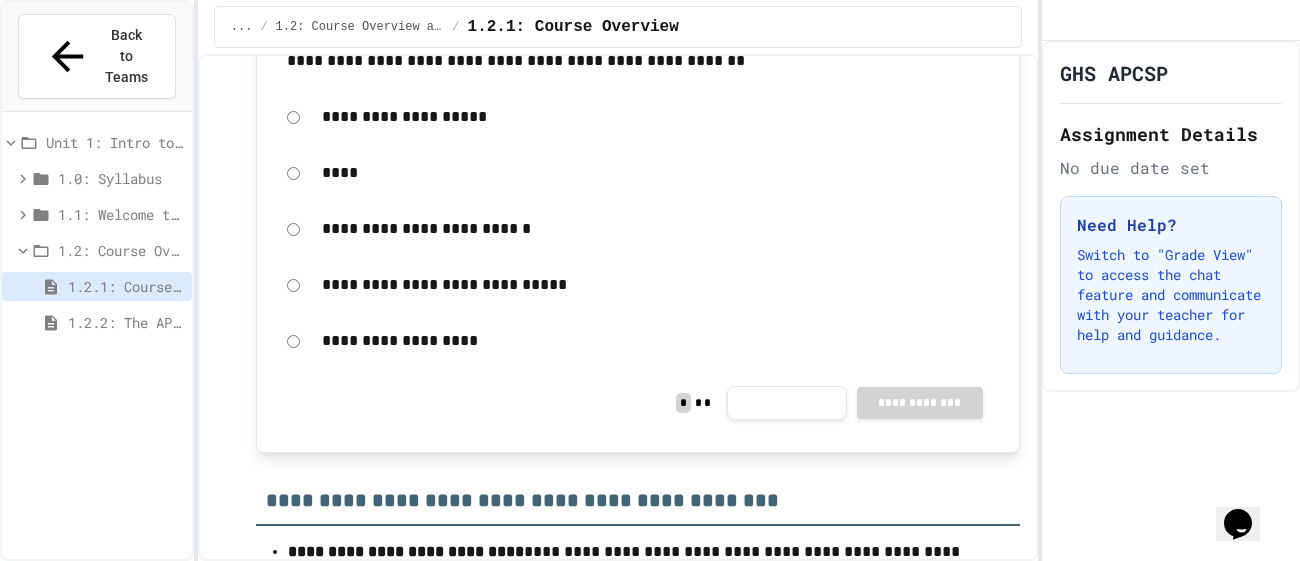 scroll, scrollTop: 2157, scrollLeft: 0, axis: vertical 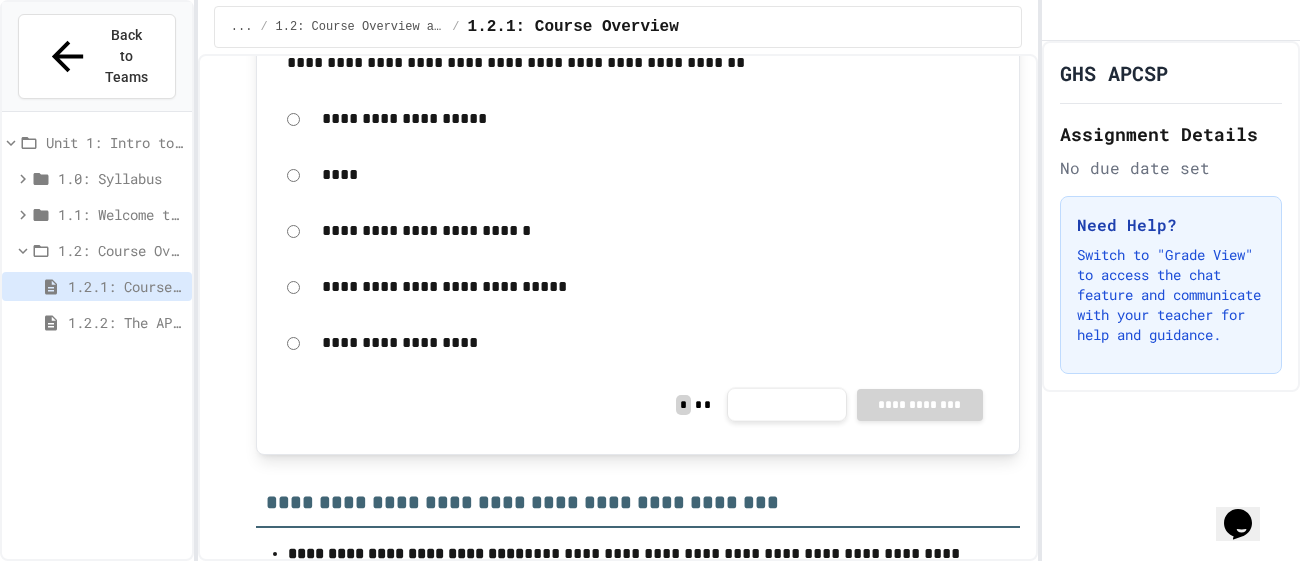 click on "**********" at bounding box center (787, 405) 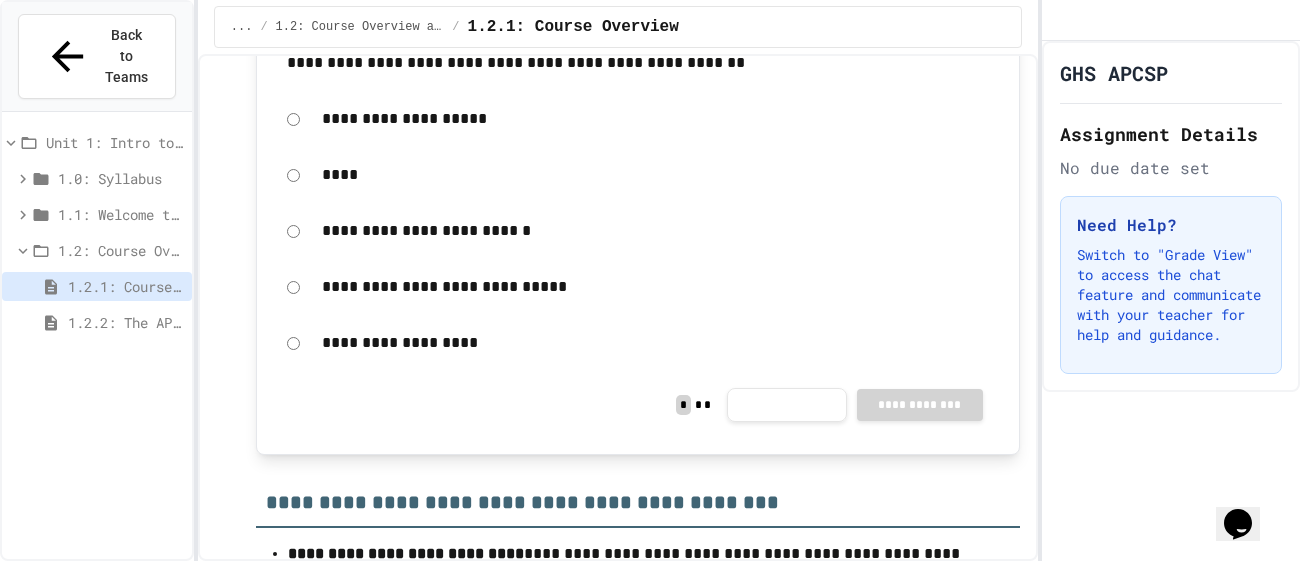 click 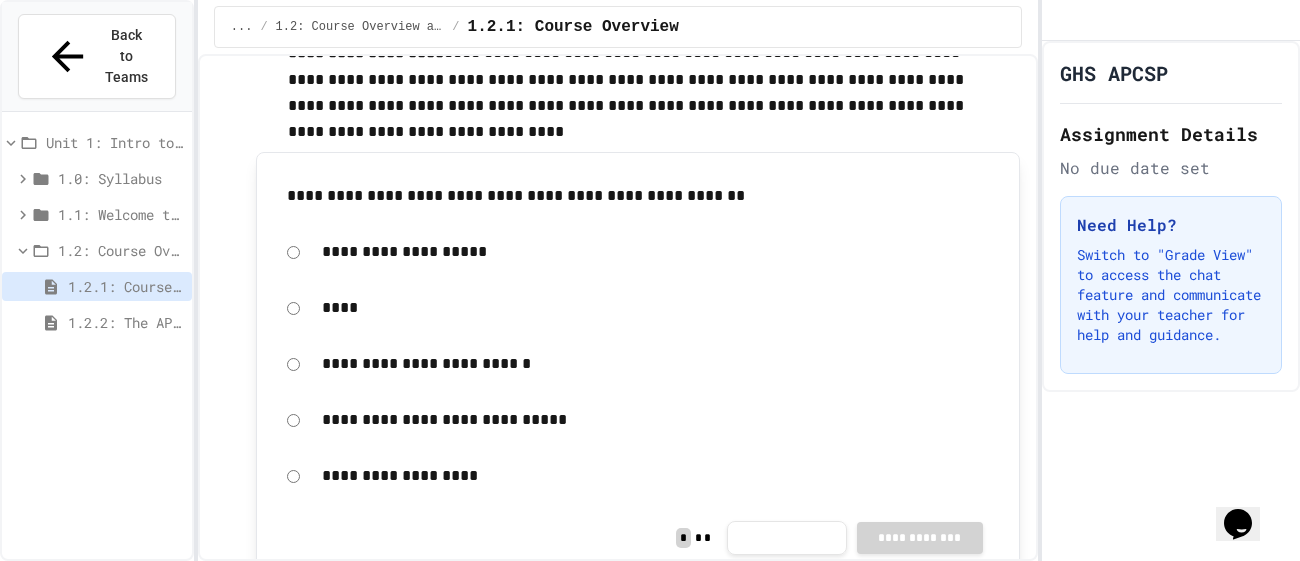 scroll, scrollTop: 2029, scrollLeft: 0, axis: vertical 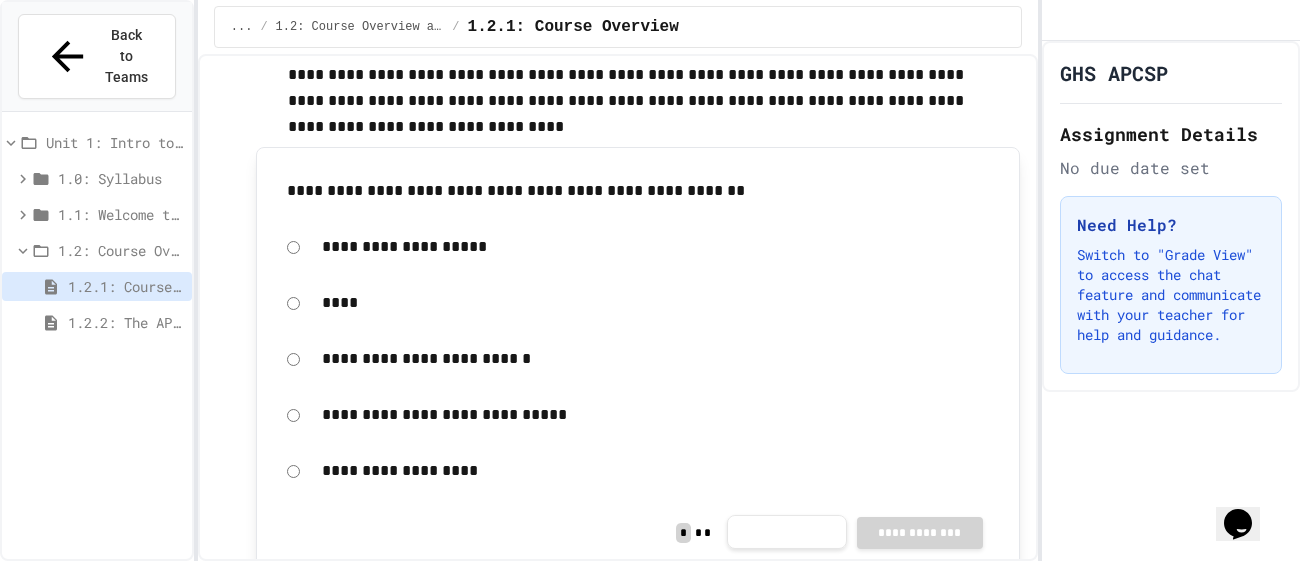 click on "**********" at bounding box center [787, 532] 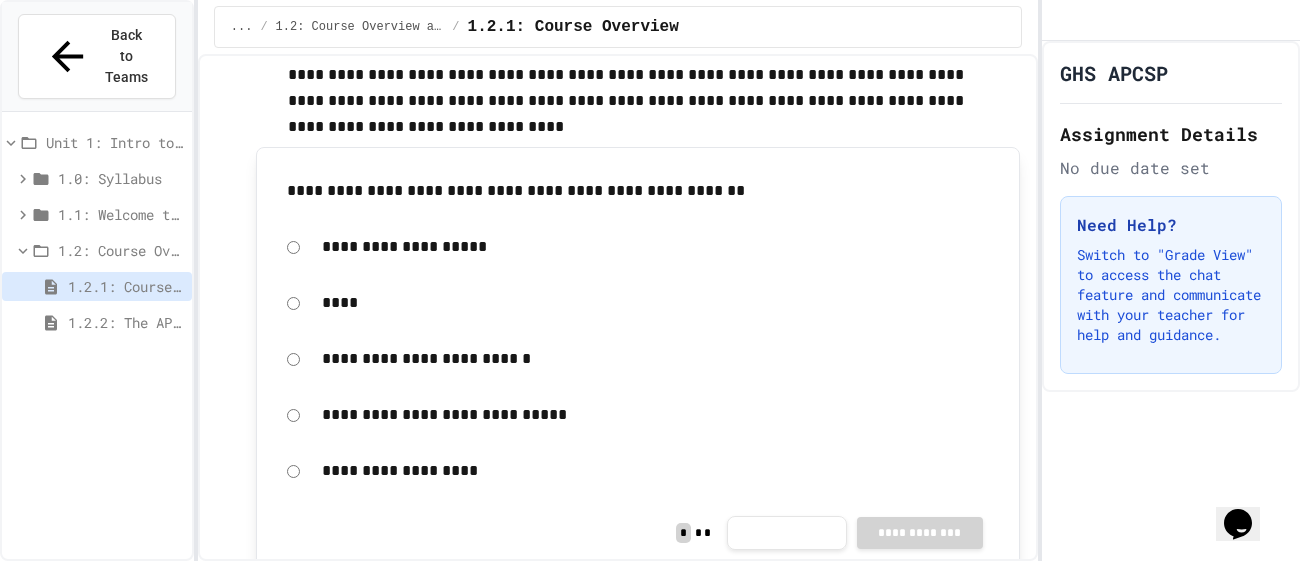 click 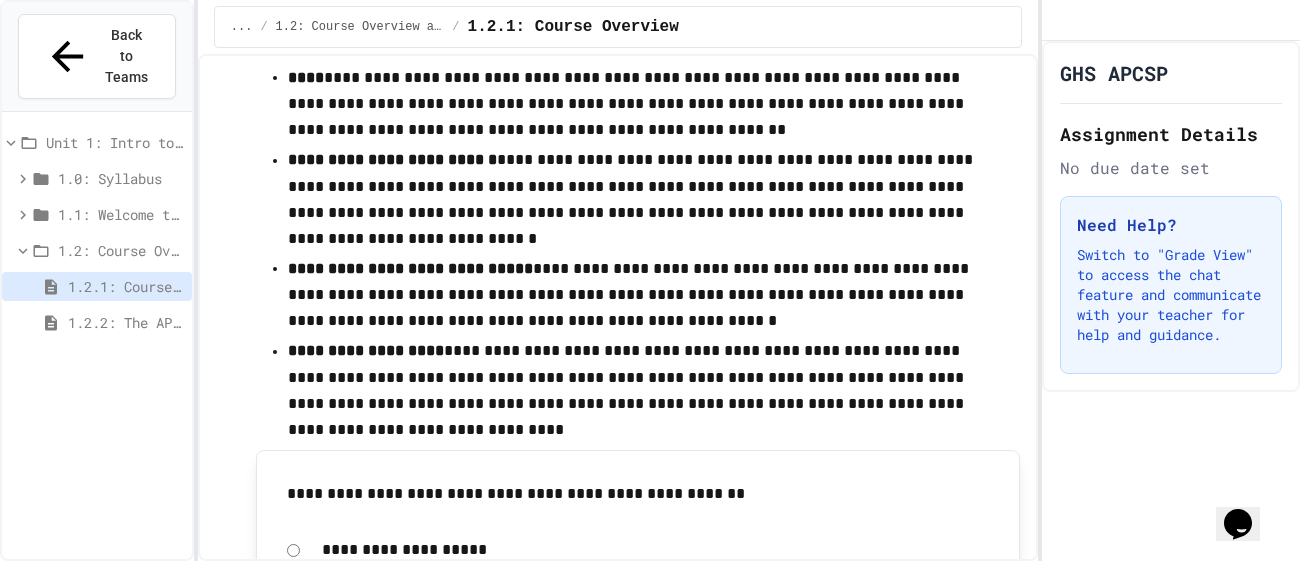 scroll, scrollTop: 1742, scrollLeft: 0, axis: vertical 